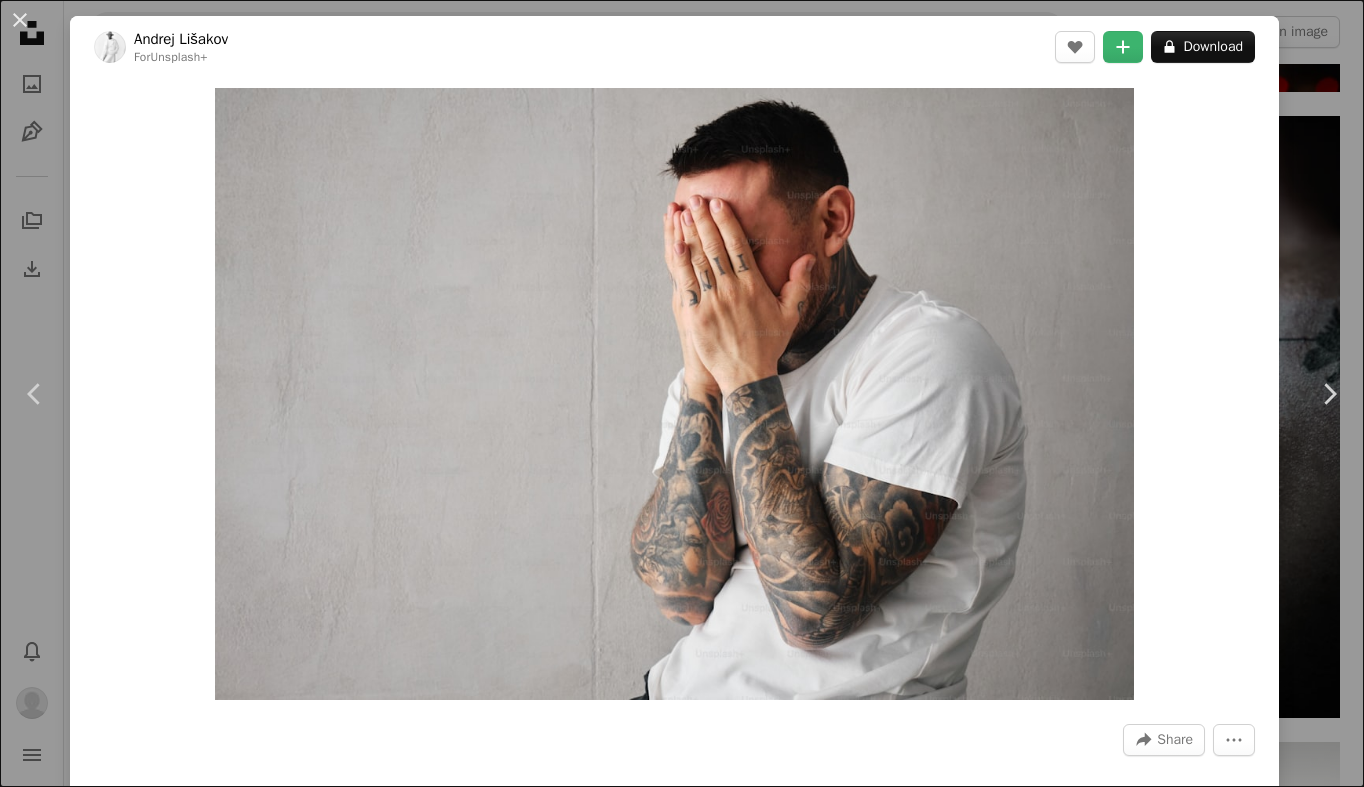 scroll, scrollTop: 5743, scrollLeft: 0, axis: vertical 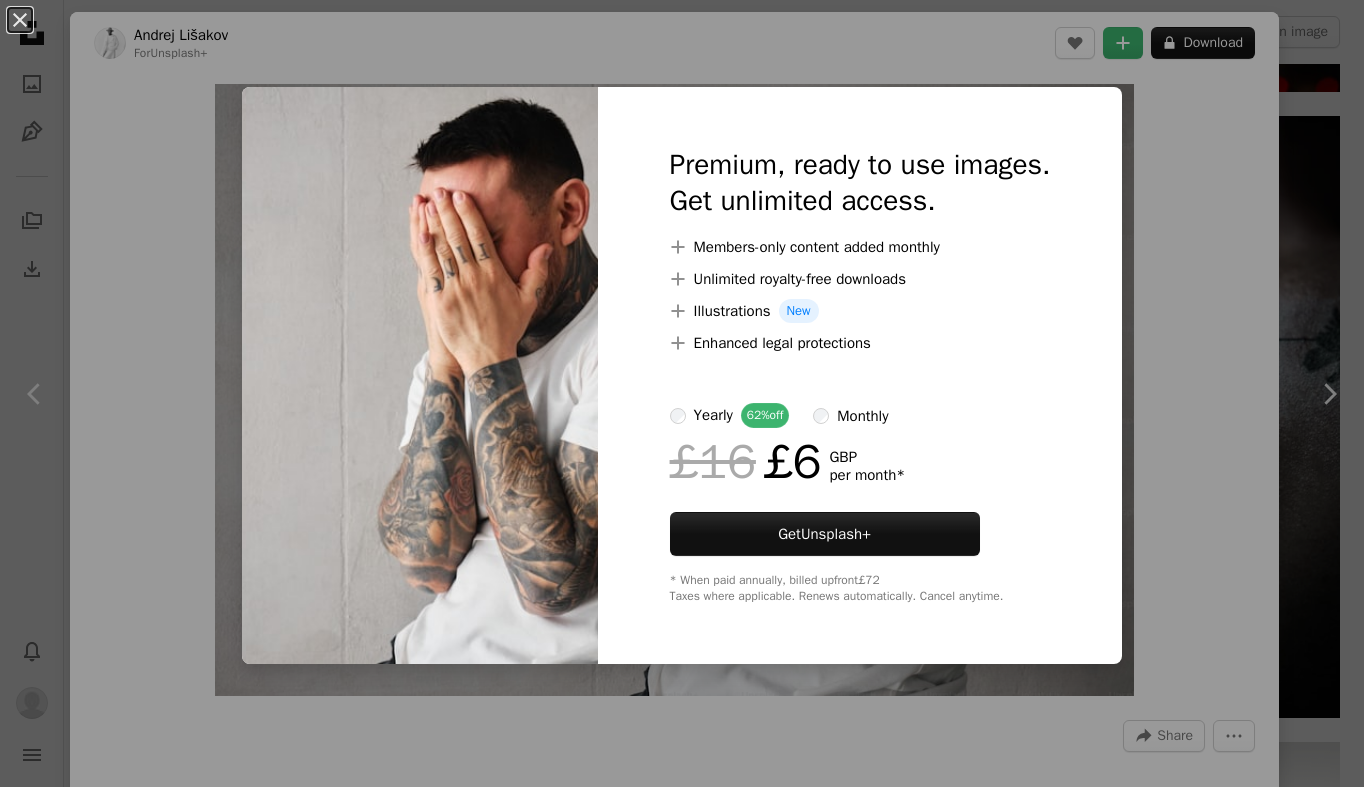 click on "An X shape Premium, ready to use images. Get unlimited access. A plus sign Members-only content added monthly A plus sign Unlimited royalty-free downloads A plus sign Illustrations  New A plus sign Enhanced legal protections yearly 62%  off monthly £16   £6 GBP per month * Get  Unsplash+ * When paid annually, billed upfront  £72 Taxes where applicable. Renews automatically. Cancel anytime." at bounding box center (682, 393) 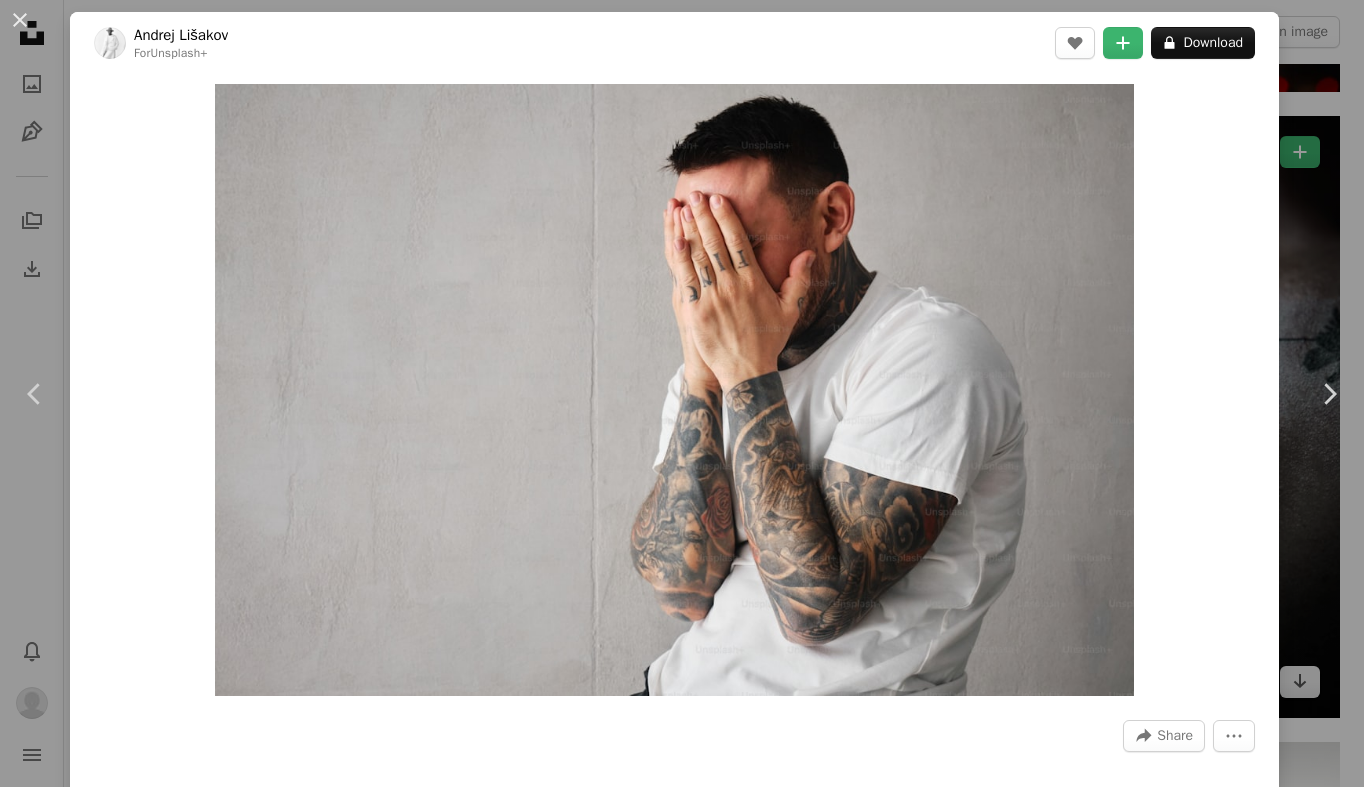 click on "An X shape Chevron left Chevron right [FIRST] [LAST] For  Unsplash+ A heart A plus sign A lock Download Zoom in A forward-right arrow Share More Actions portrait of a handsome tattooed man Calendar outlined Published on  [DATE] [DAY], [YEAR] Camera FUJIFILM, X100V Safety Licensed under the  Unsplash+ License portrait man sad man tattoo tattoos male body hiding tattoo man distressed body art tattooed man tattooed body tattoed man with tattoo From this series Chevron right Plus sign for Unsplash+ Plus sign for Unsplash+ Plus sign for Unsplash+ Plus sign for Unsplash+ Plus sign for Unsplash+ Plus sign for Unsplash+ Plus sign for Unsplash+ Plus sign for Unsplash+ Plus sign for Unsplash+ Related images Plus sign for Unsplash+ A heart A plus sign [FIRST] [LAST] For  Unsplash+ A lock Download Plus sign for Unsplash+ A heart A plus sign [FIRST] [LAST] For  Unsplash+ A lock Download Plus sign for Unsplash+ A heart A plus sign Getty Images For  Unsplash+ A lock Download Plus sign for Unsplash+ A heart A plus sign A. C." at bounding box center (682, 393) 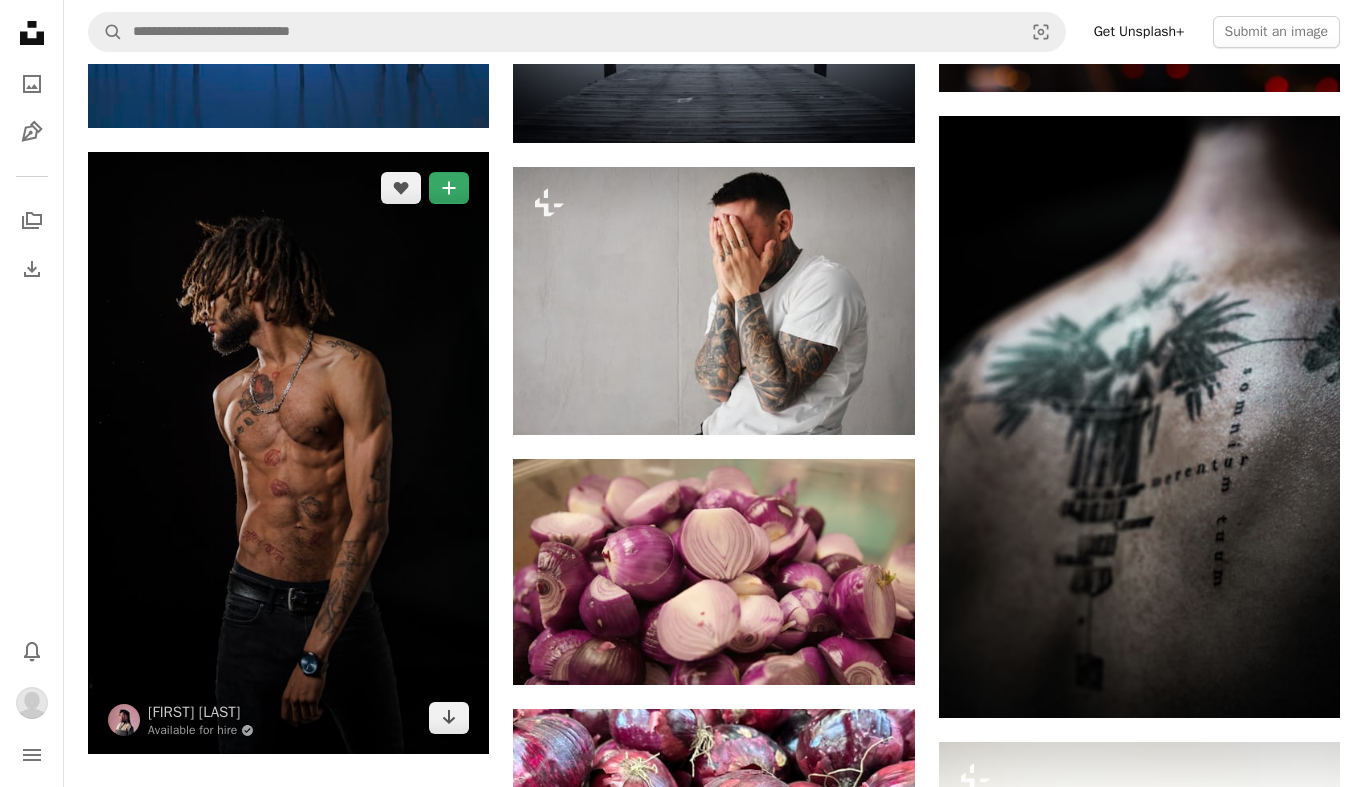 click on "A plus sign" at bounding box center [449, 188] 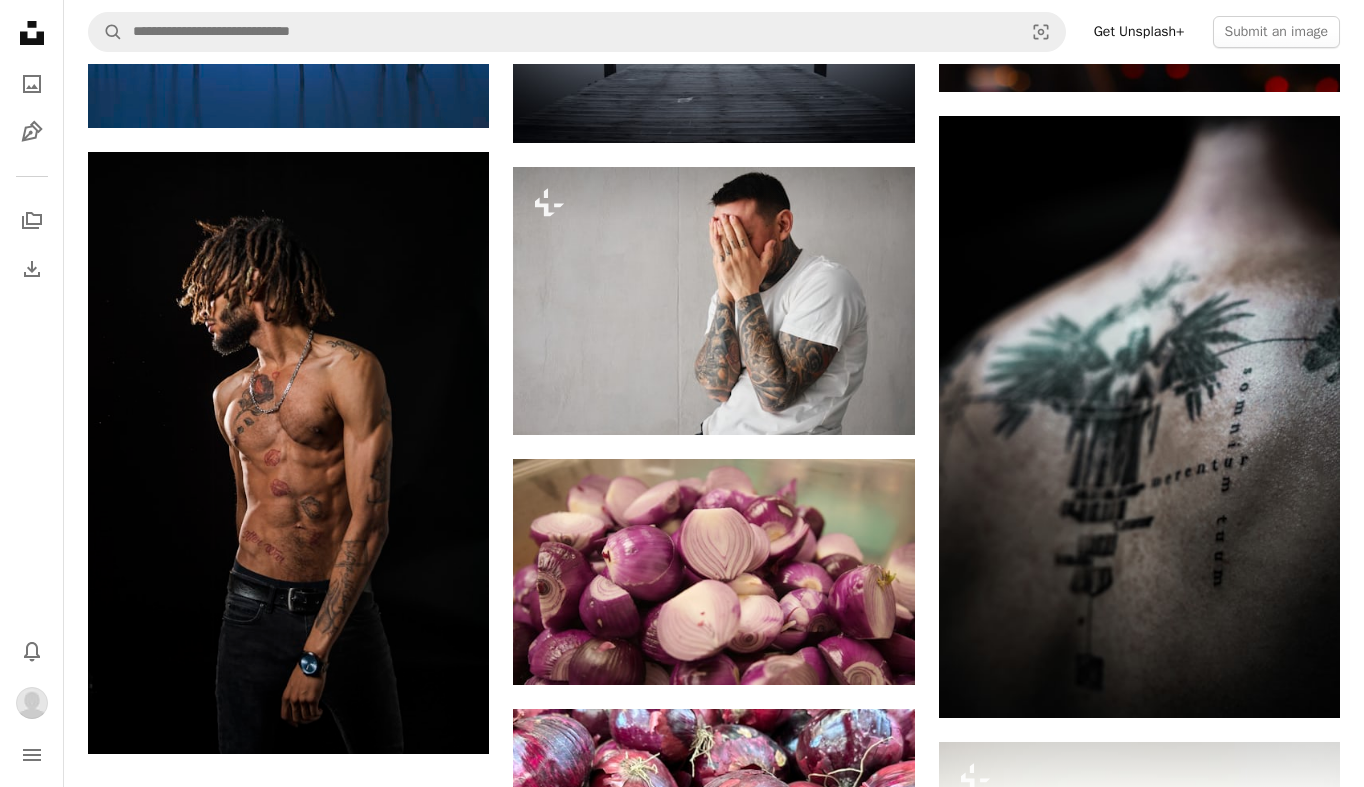 click on "Shutterstock" at bounding box center [837, 1911] 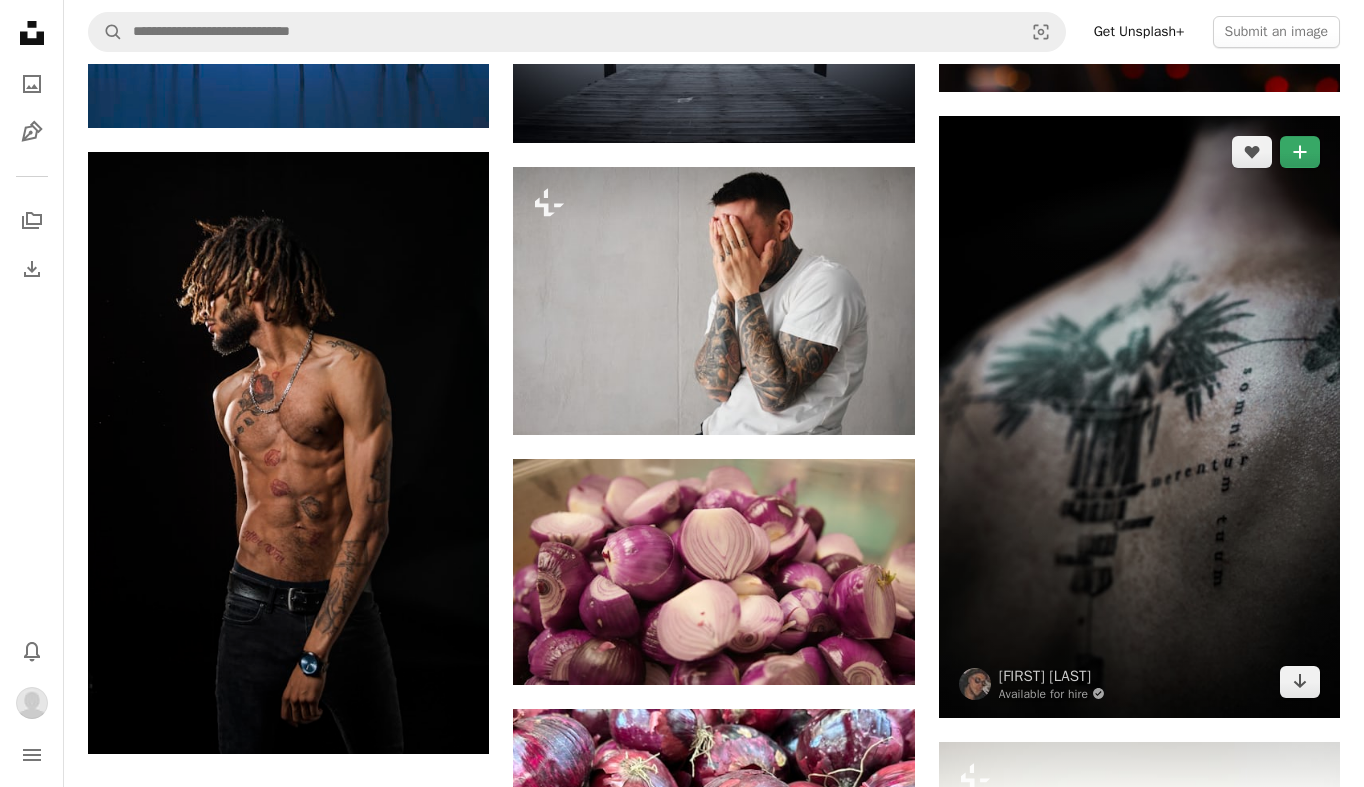 click on "A plus sign" 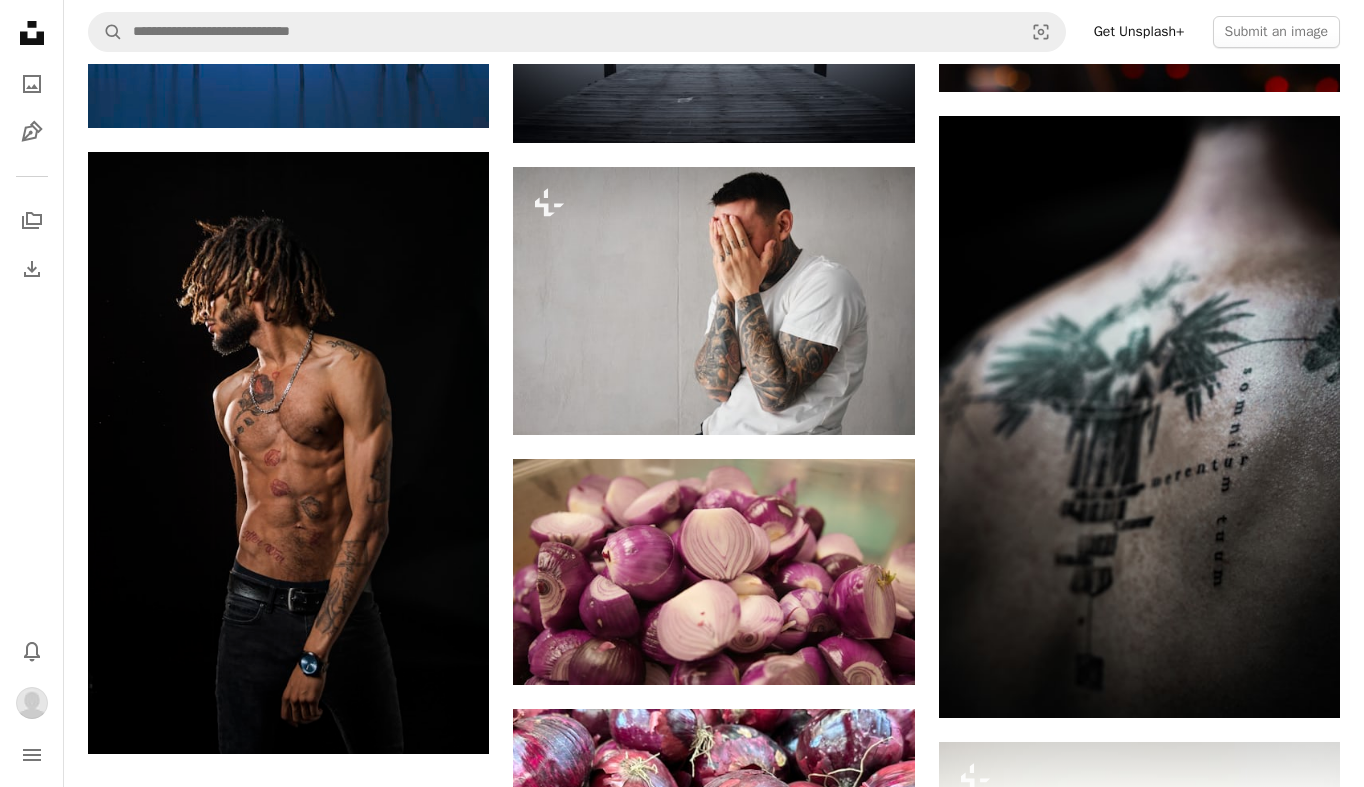 click on "Shutterstock" at bounding box center [837, 1911] 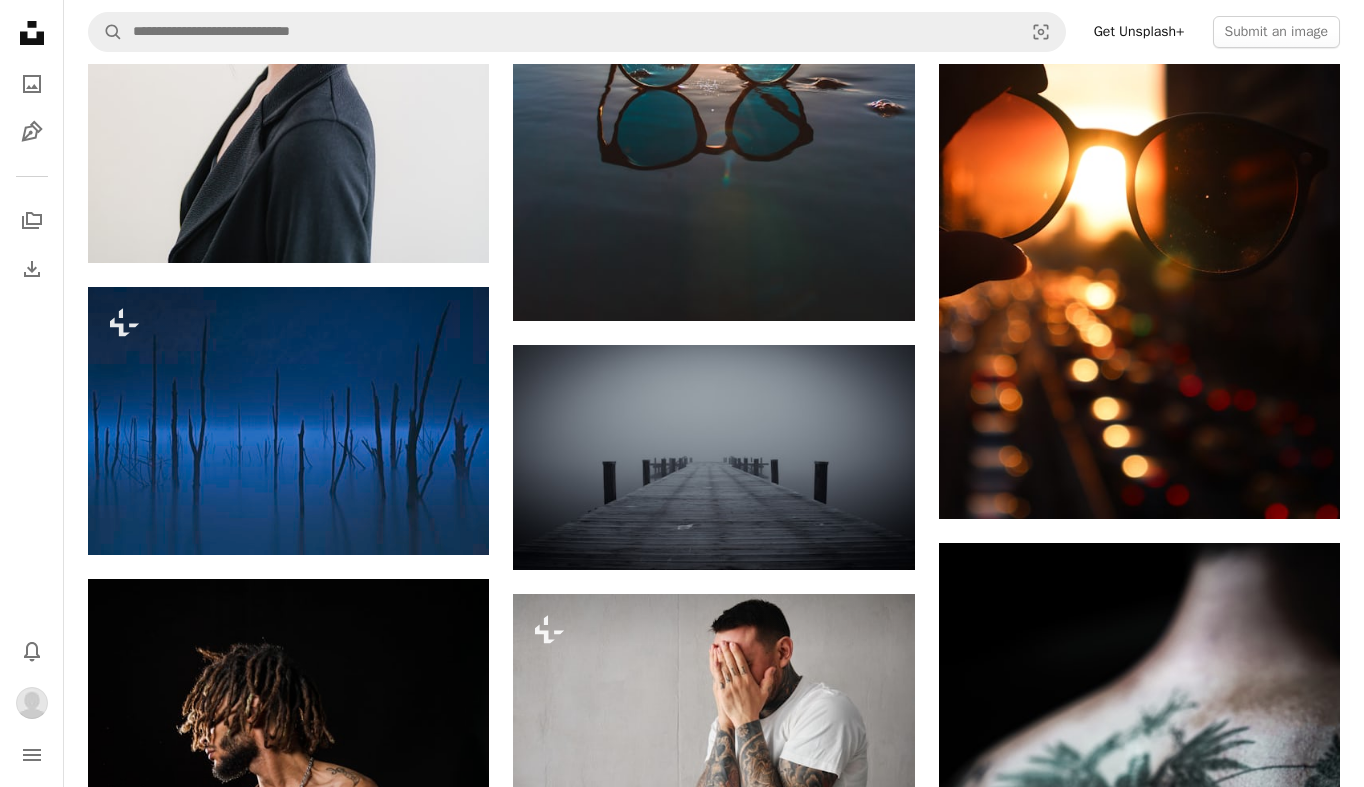 scroll, scrollTop: 5238, scrollLeft: 0, axis: vertical 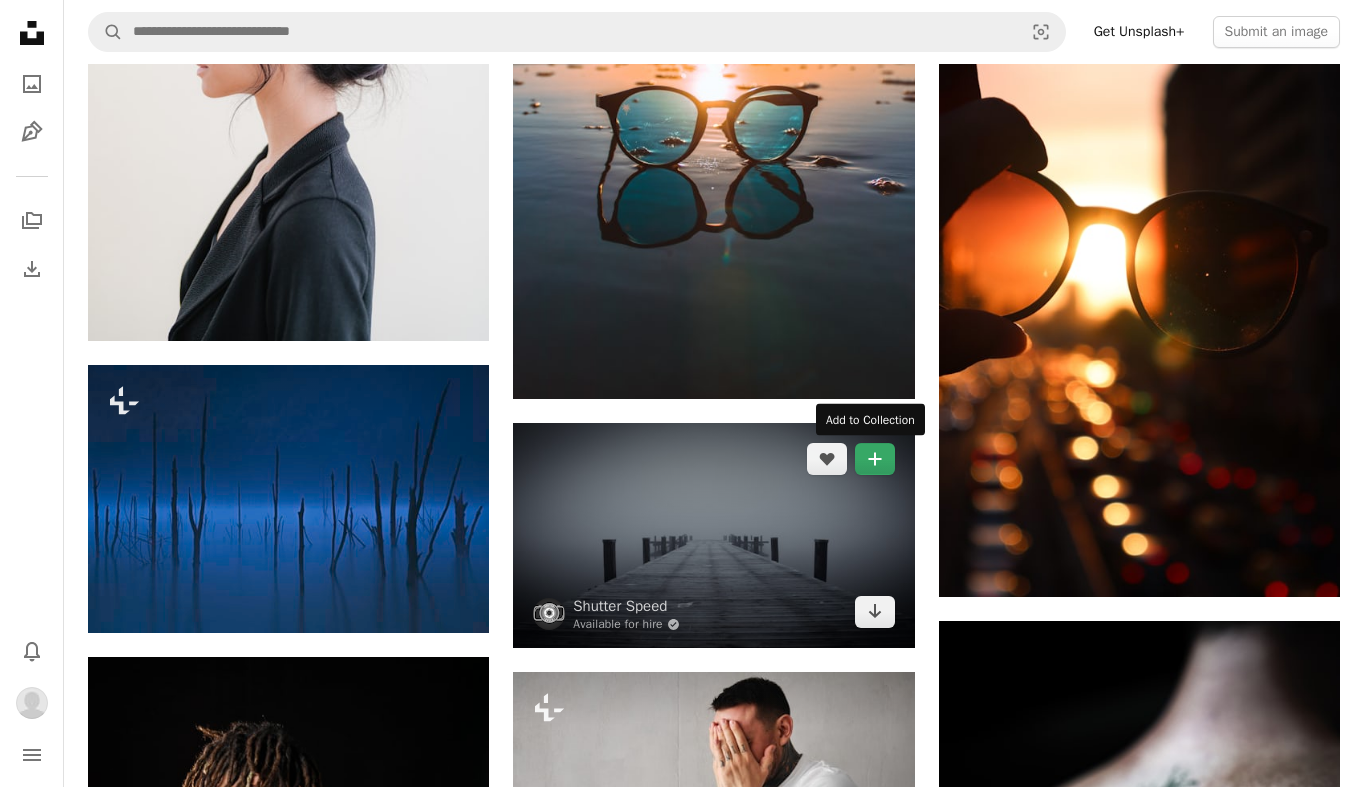 click on "A plus sign" 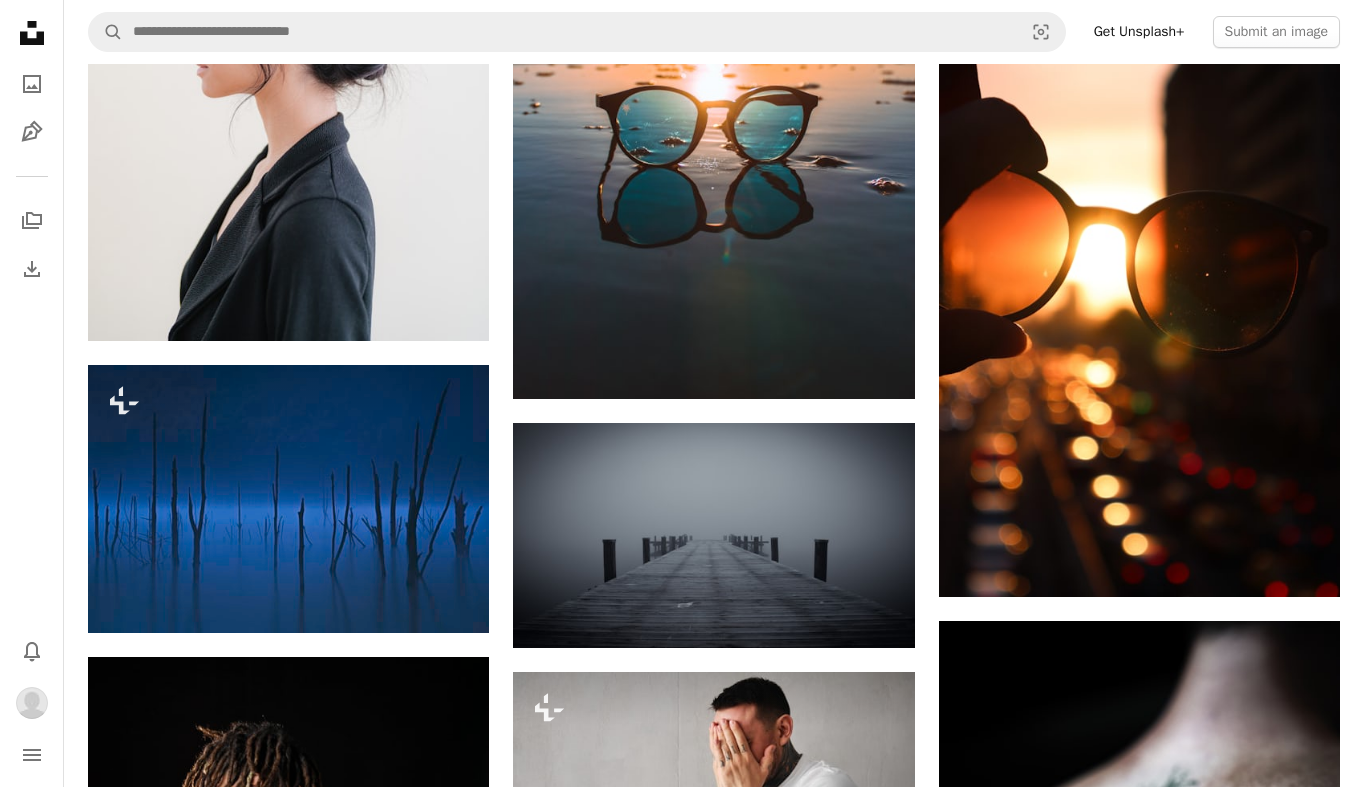 click on "Shutterstock" at bounding box center [837, 2416] 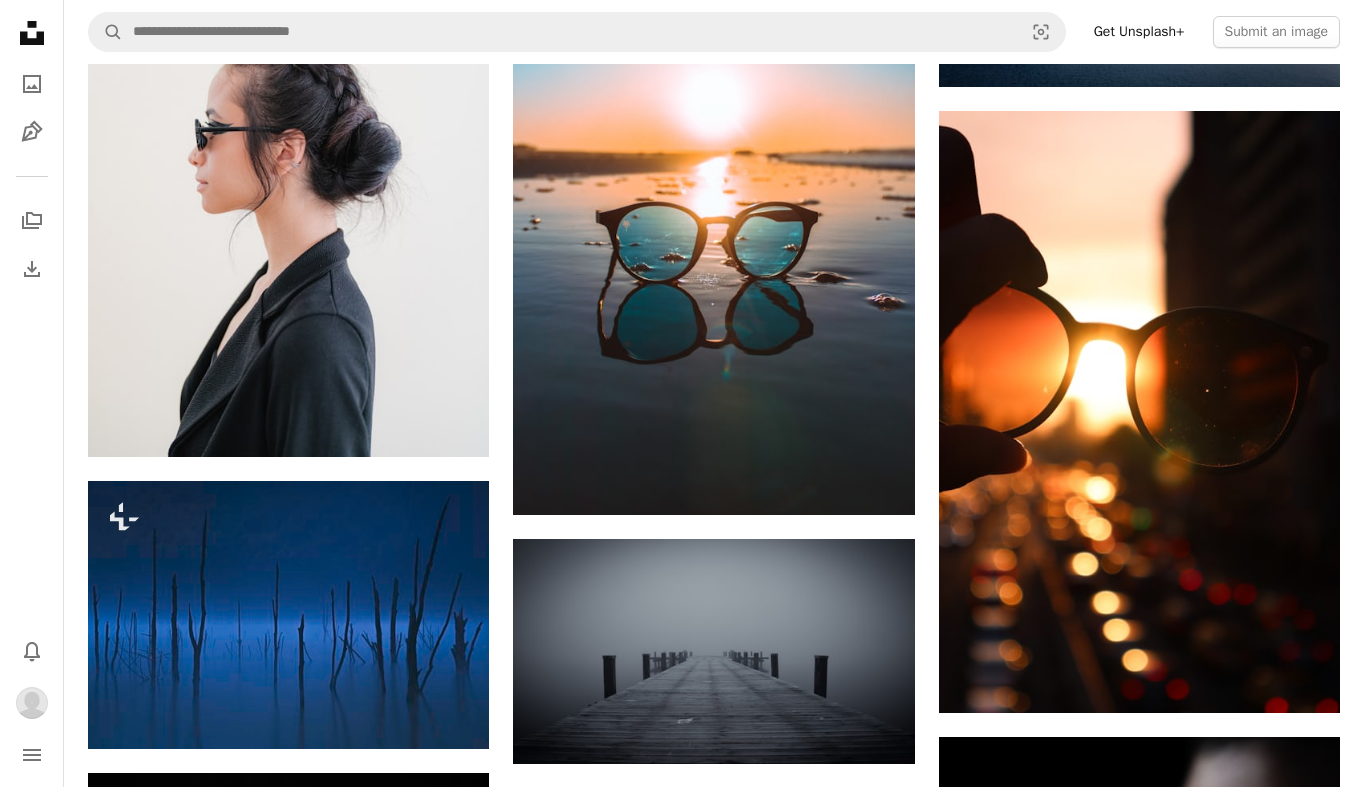 scroll, scrollTop: 5023, scrollLeft: 0, axis: vertical 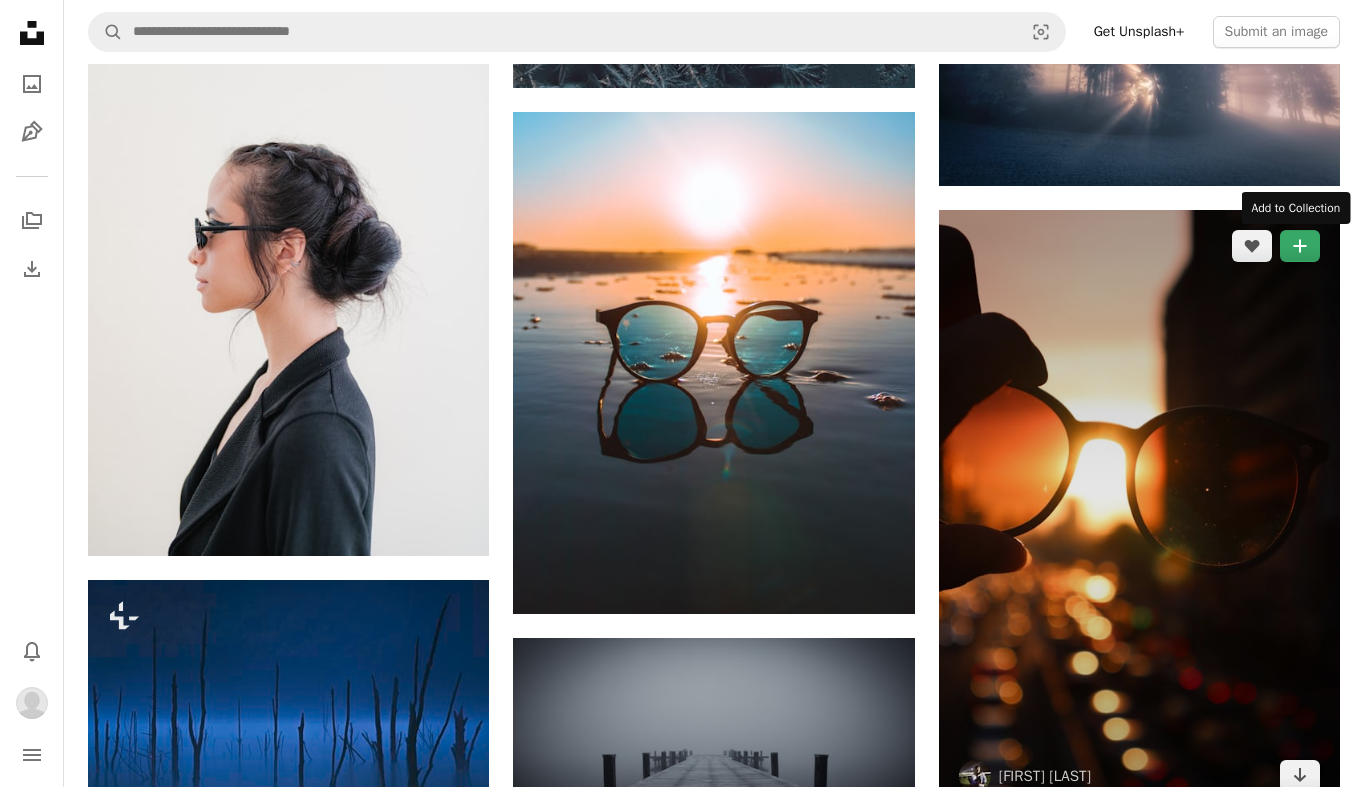 click on "A plus sign" at bounding box center (1300, 246) 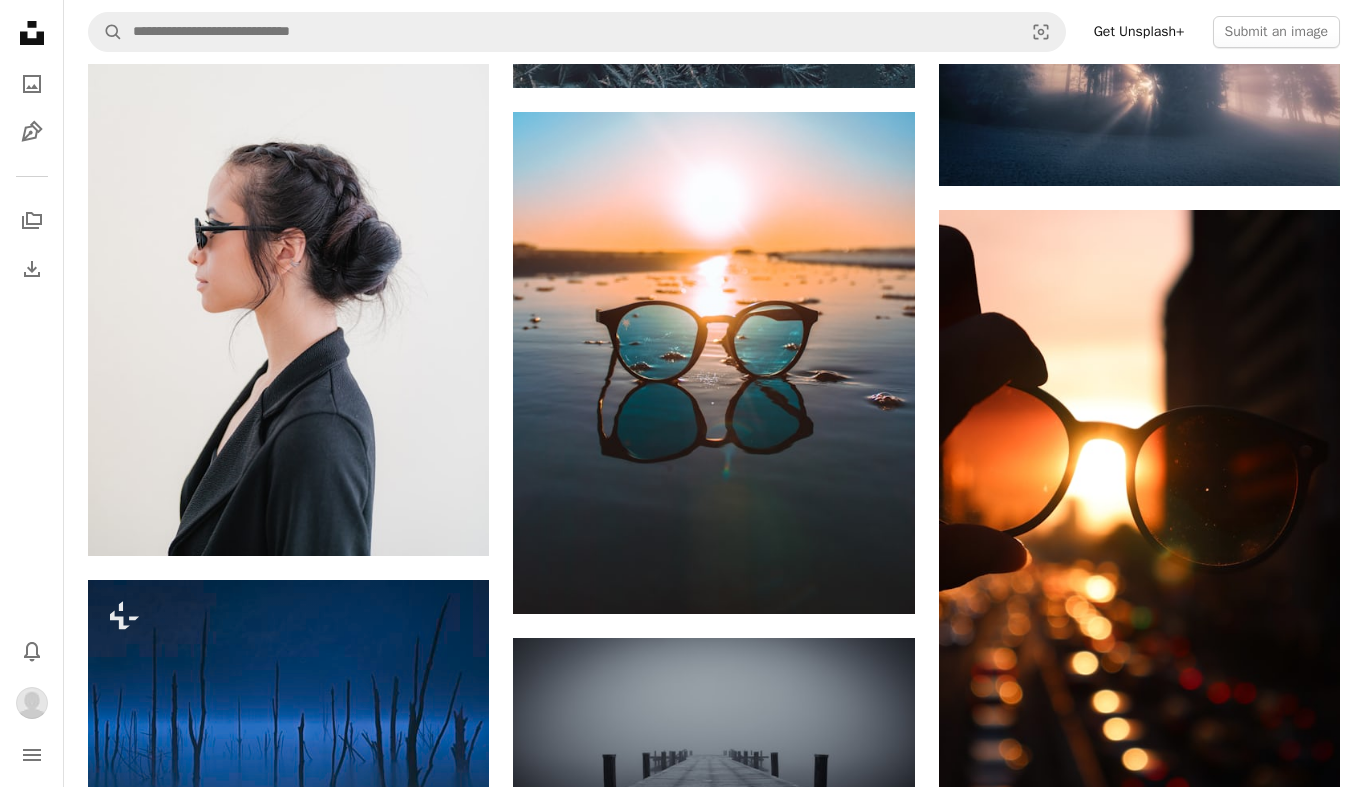 click on "Shutterstock" at bounding box center (837, 2631) 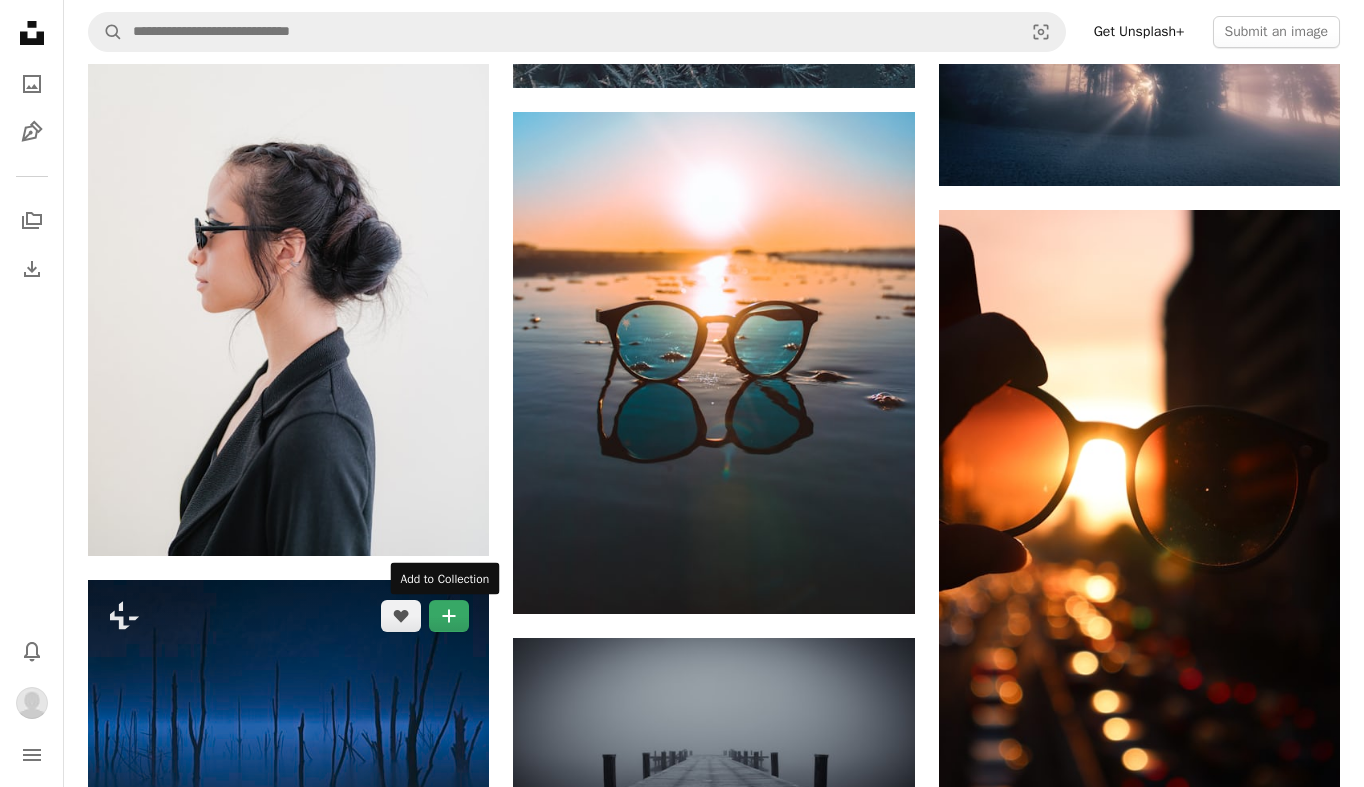 click on "A plus sign" at bounding box center [449, 616] 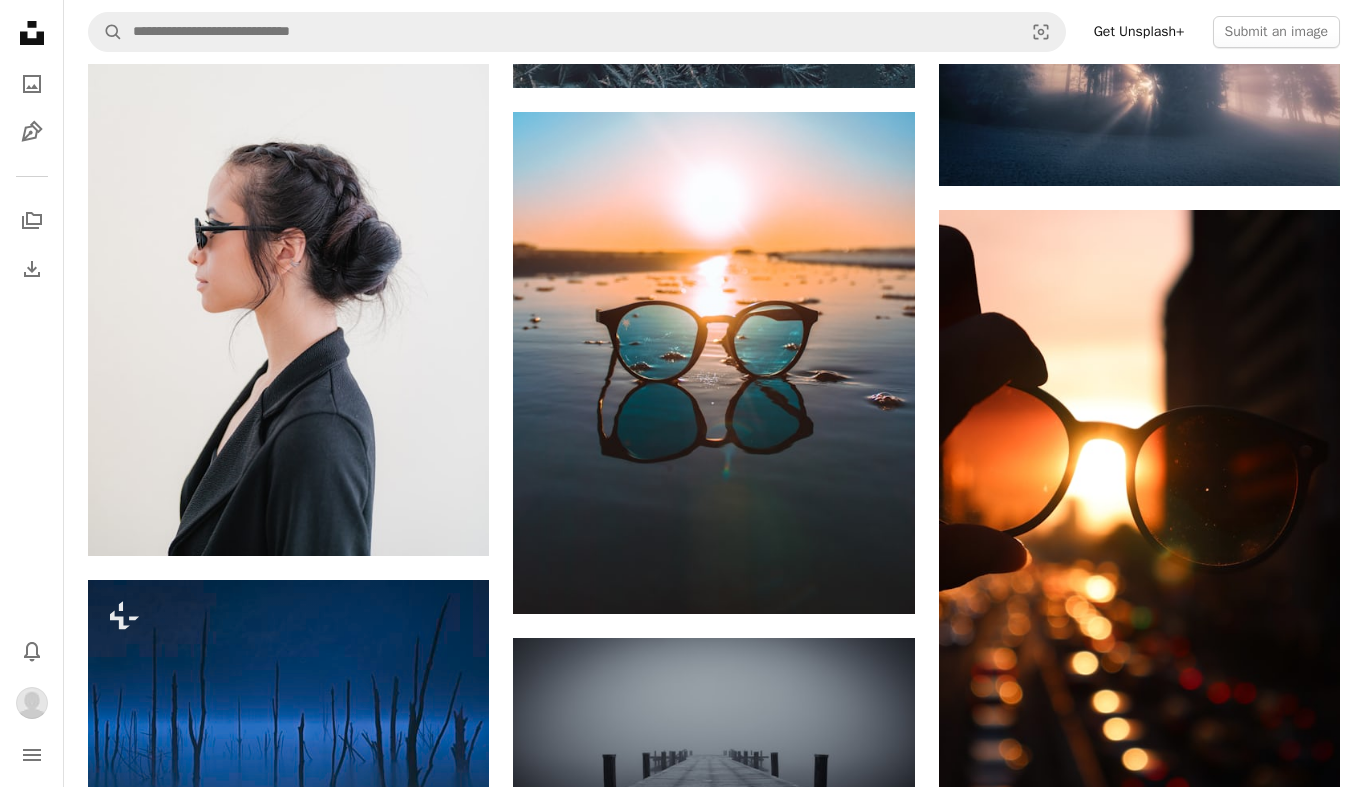 click on "Shutterstock" at bounding box center (837, 2631) 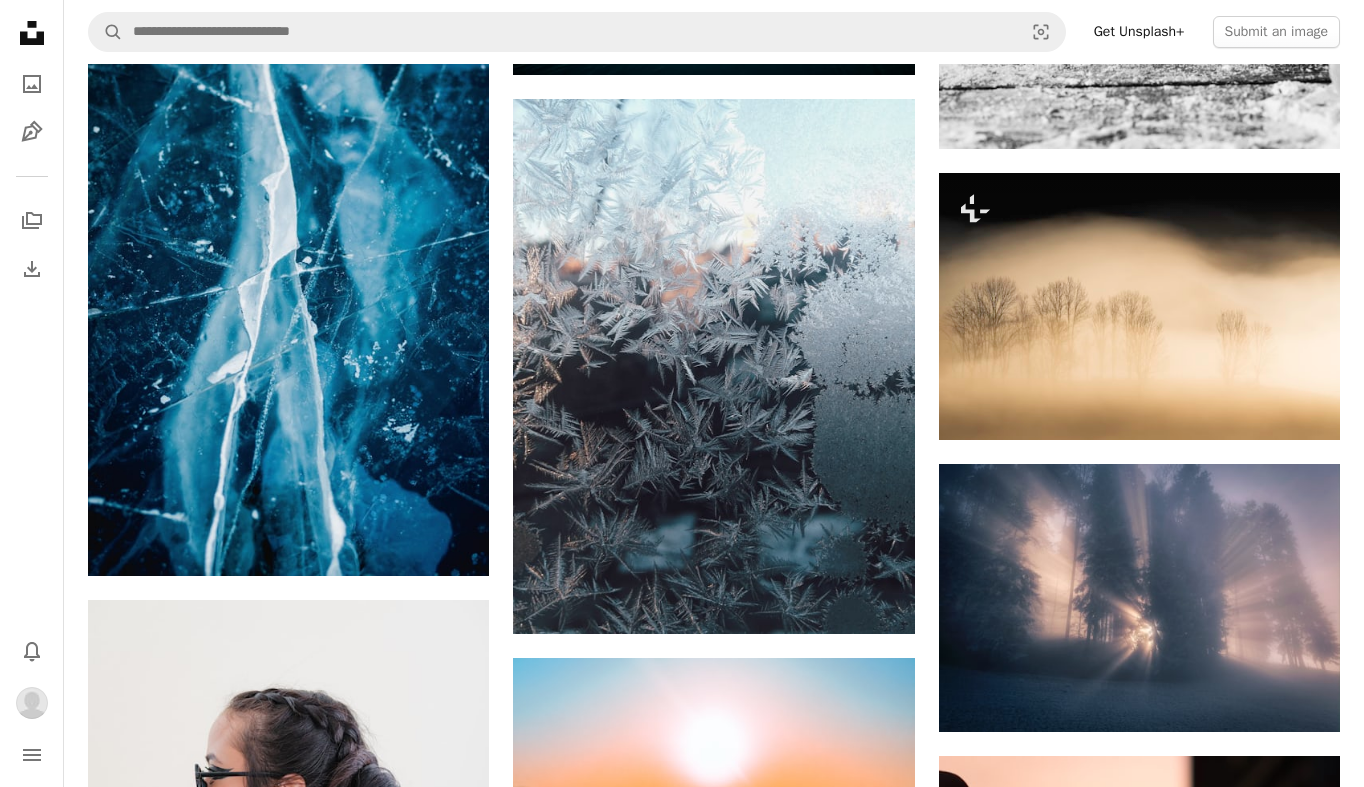 scroll, scrollTop: 4766, scrollLeft: 0, axis: vertical 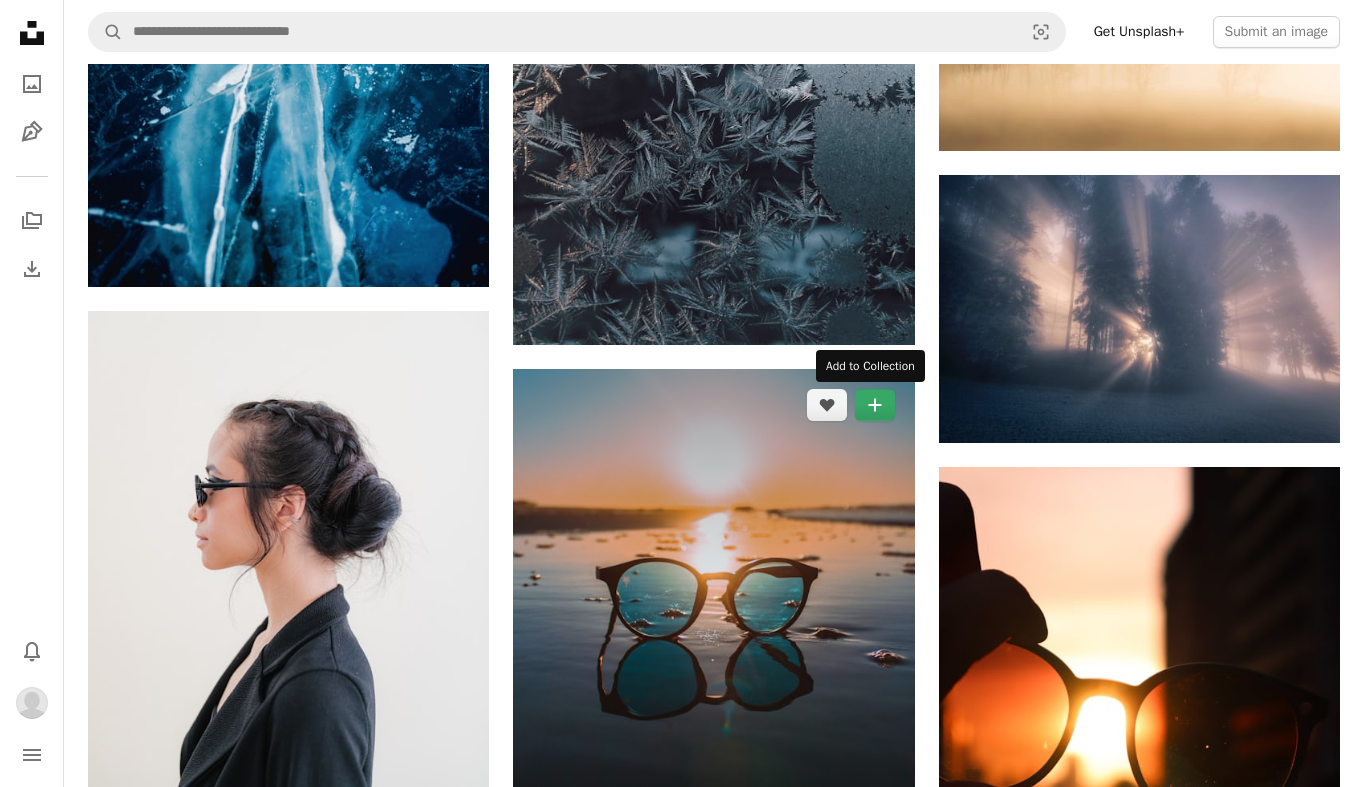 click on "A plus sign" at bounding box center [875, 405] 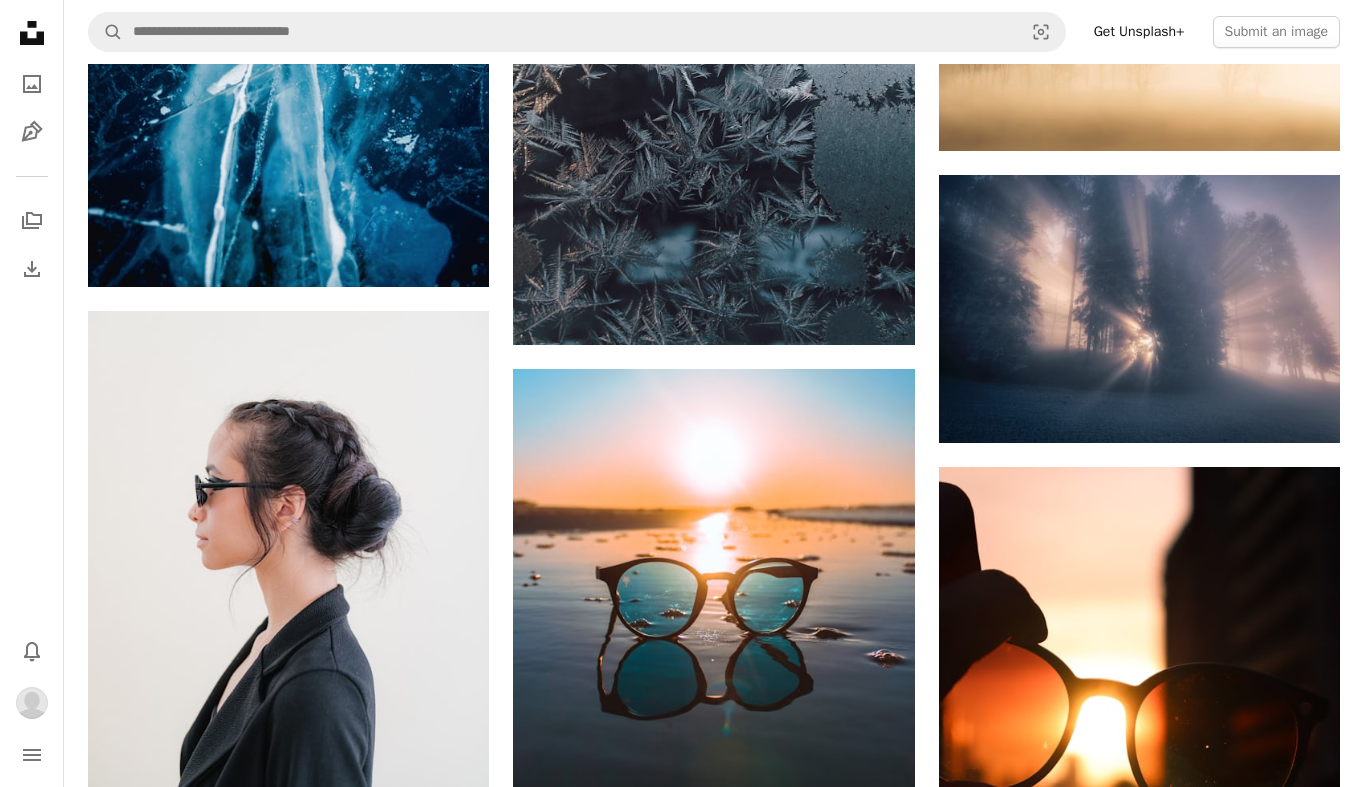 click on "A checkmark A minus sign 50 photos Shutterstock" at bounding box center (848, 2880) 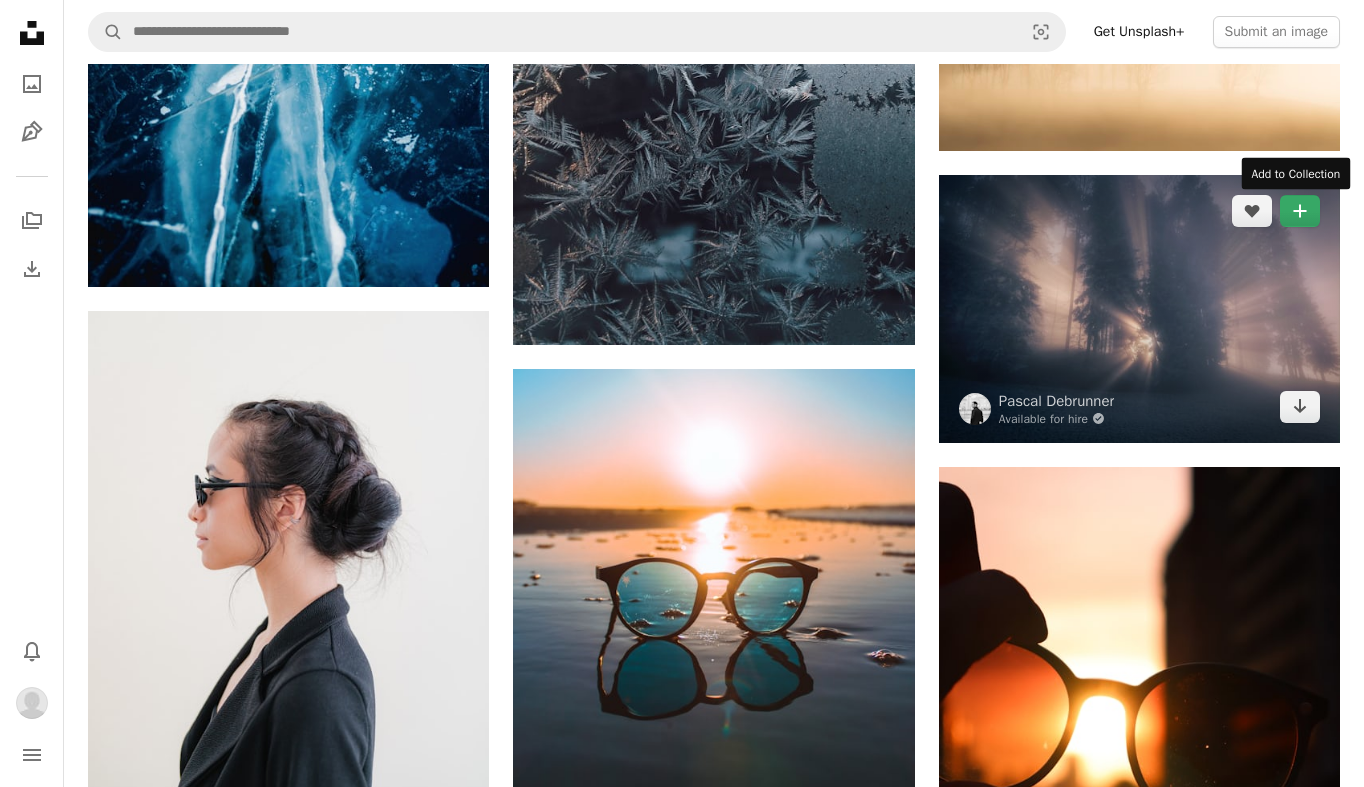 click on "A plus sign" 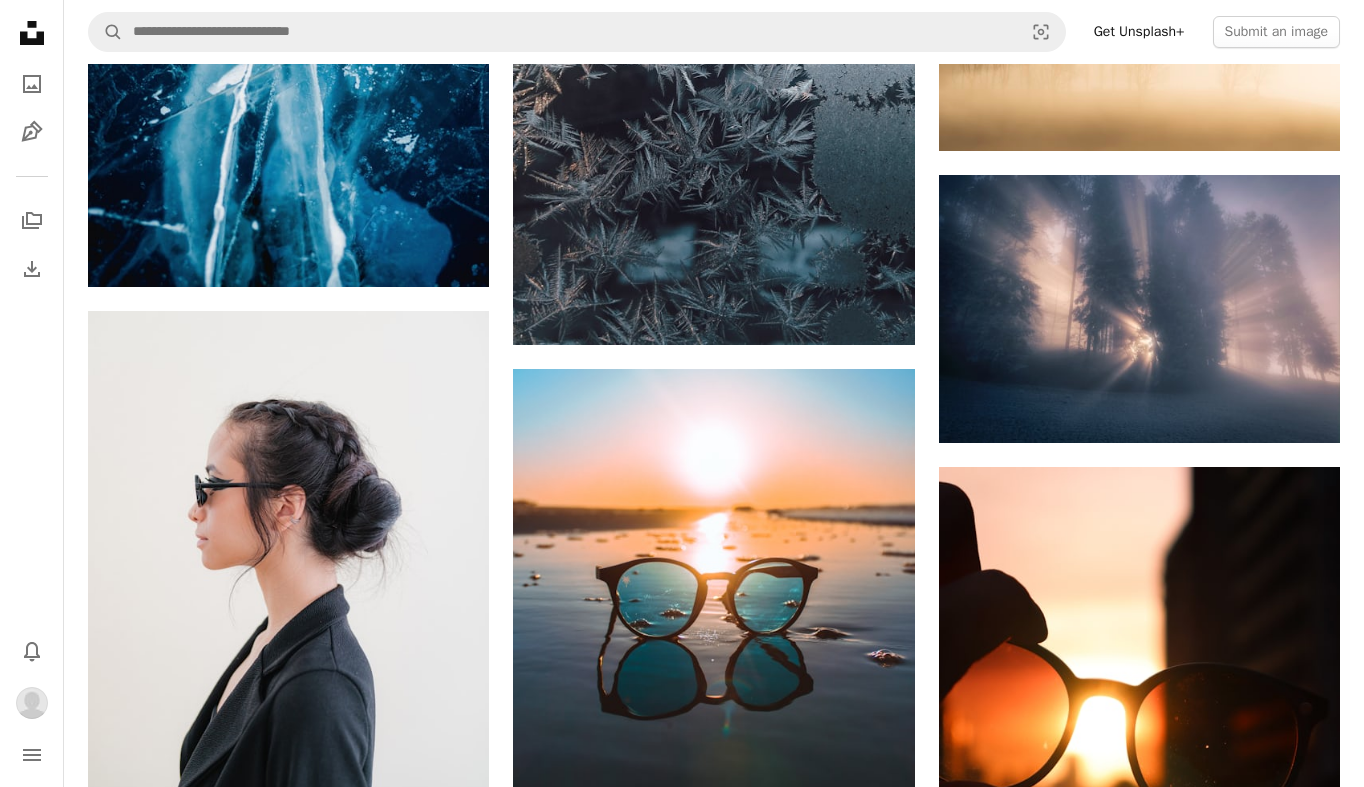 click on "A checkmark A minus sign 49 photos Shutterstock" at bounding box center (848, 2880) 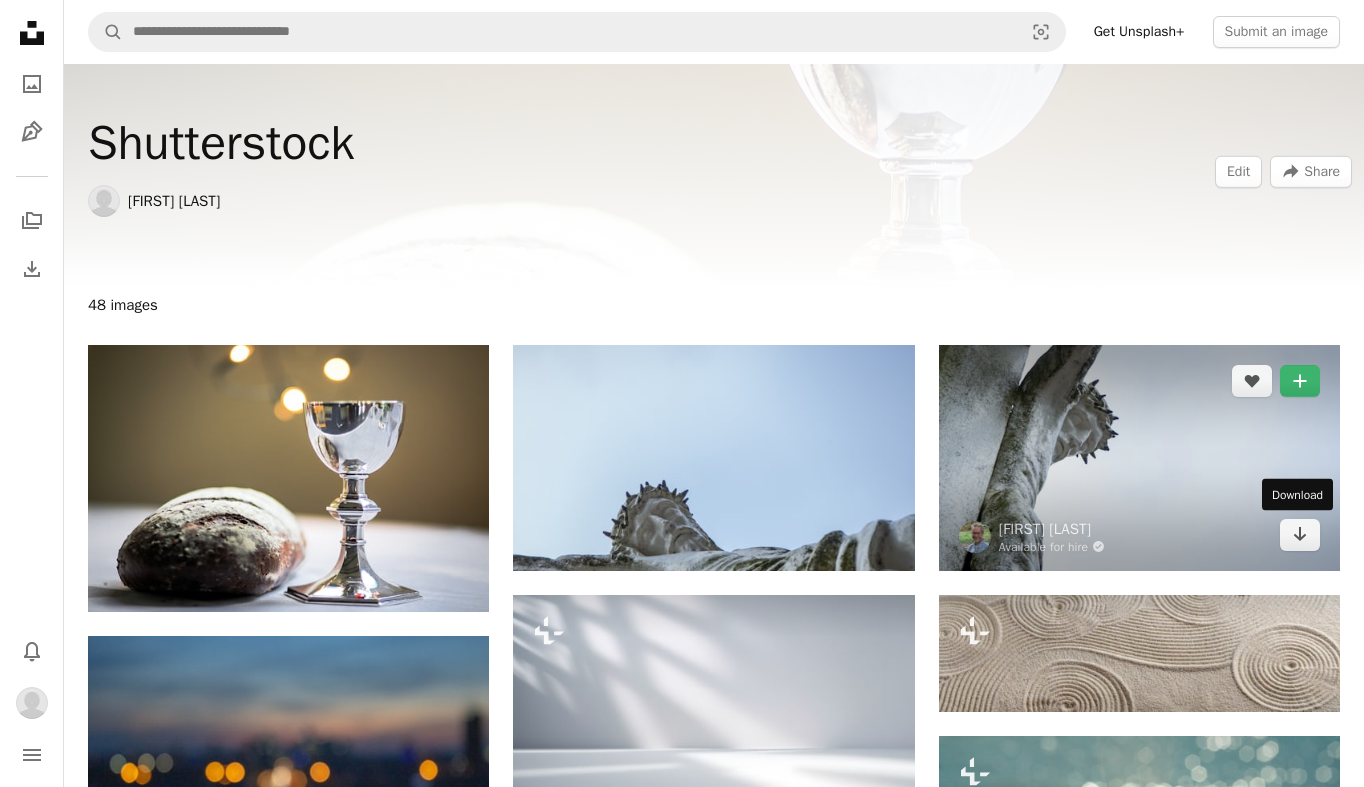 scroll, scrollTop: 0, scrollLeft: 0, axis: both 